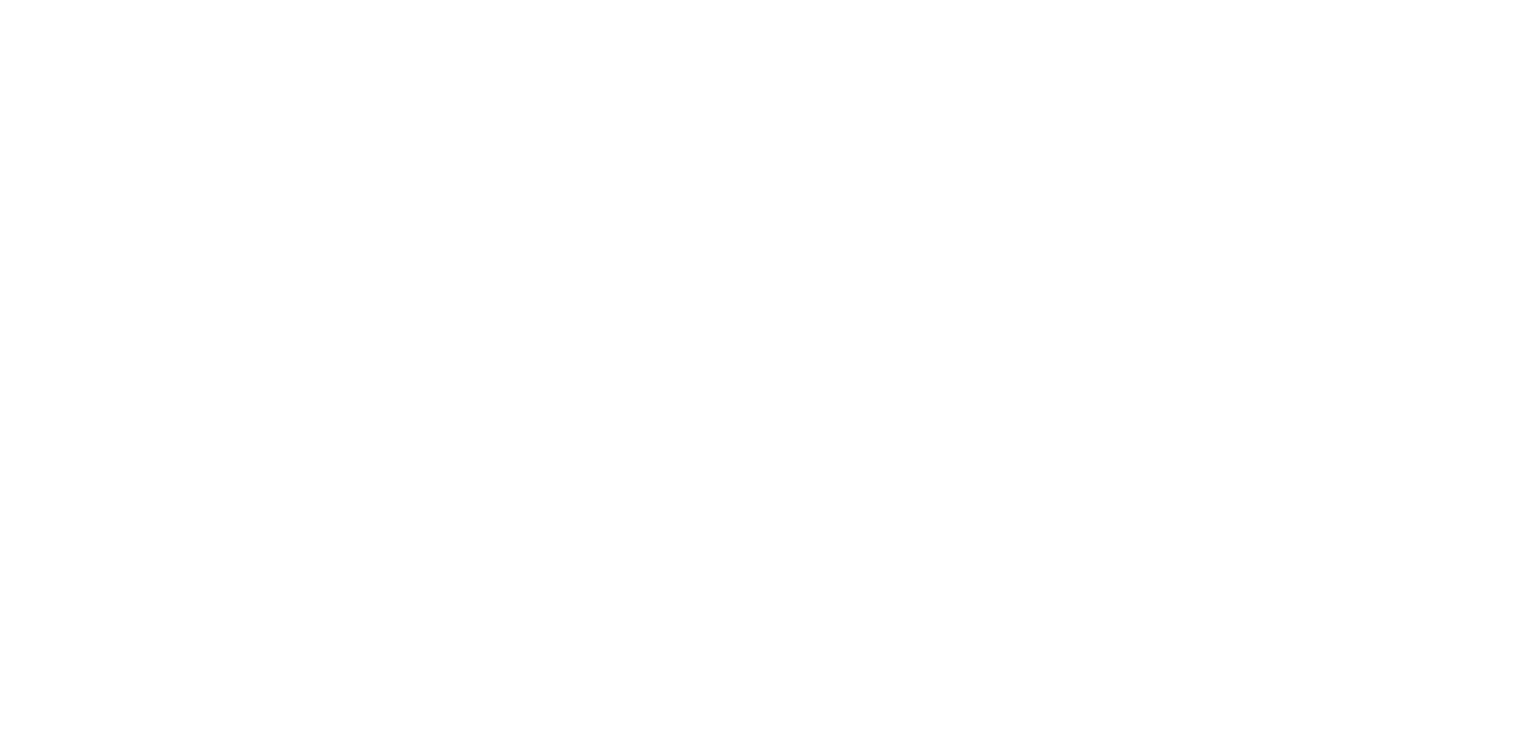 scroll, scrollTop: 0, scrollLeft: 0, axis: both 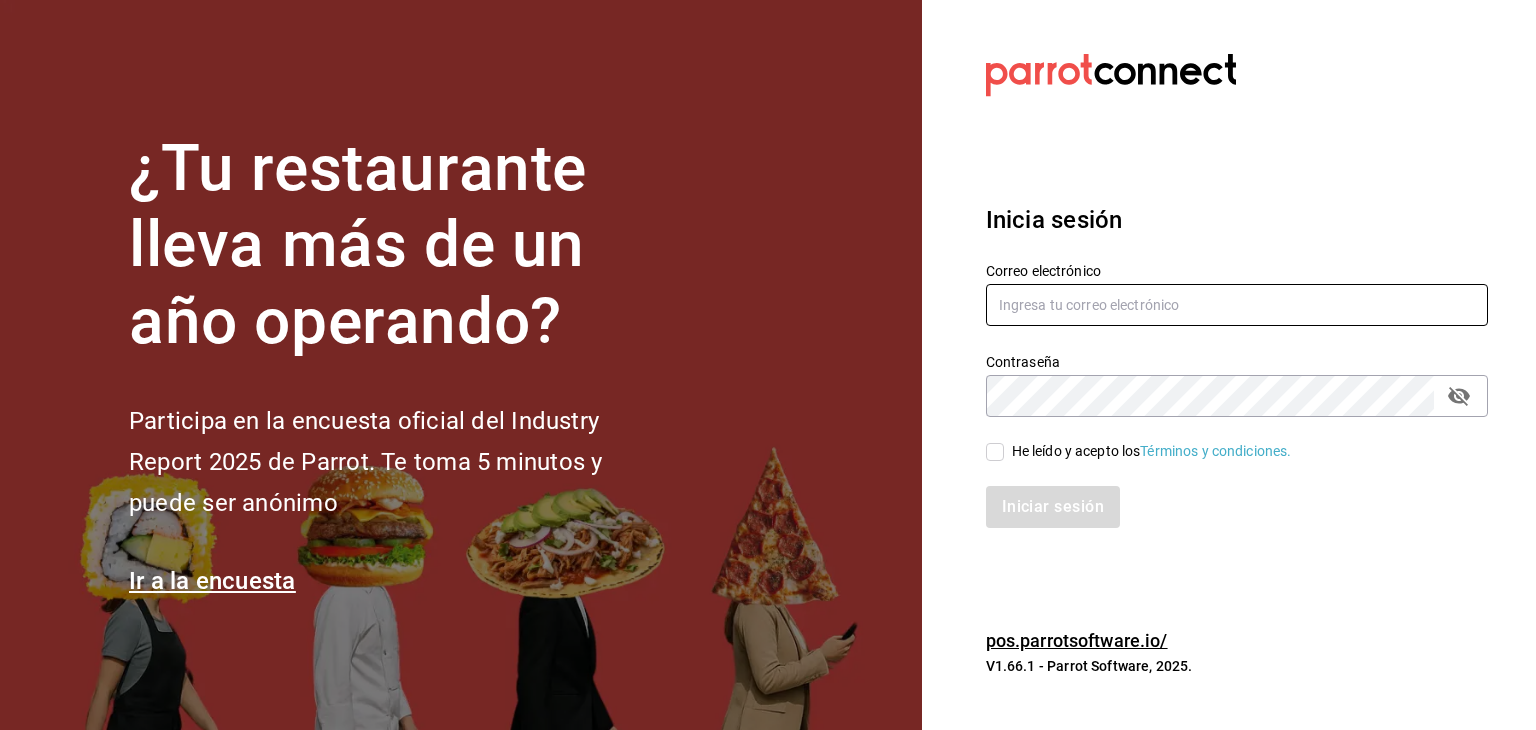 type on "[EMAIL]" 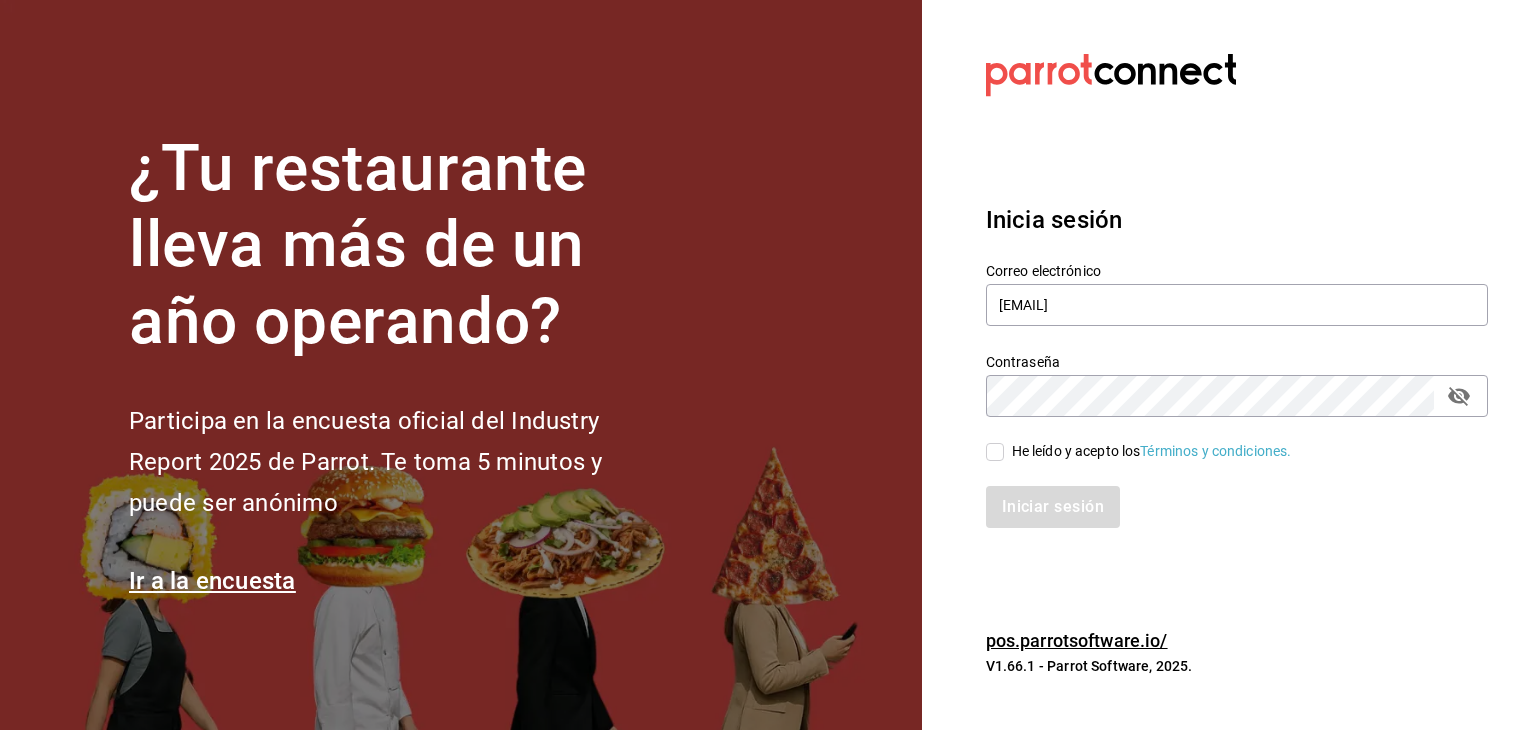 click on "He leído y acepto los  Términos y condiciones." at bounding box center (995, 452) 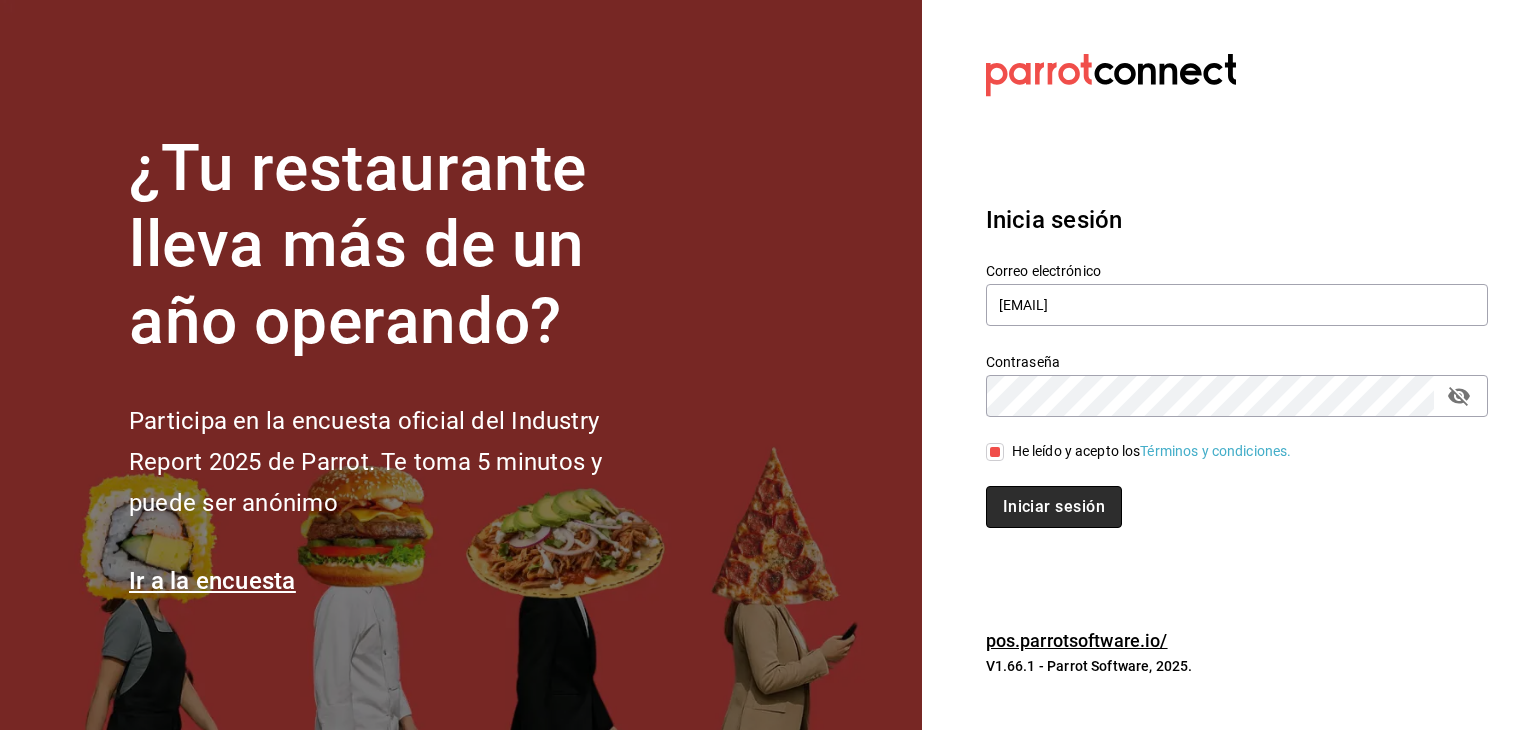 click on "Iniciar sesión" at bounding box center [1054, 507] 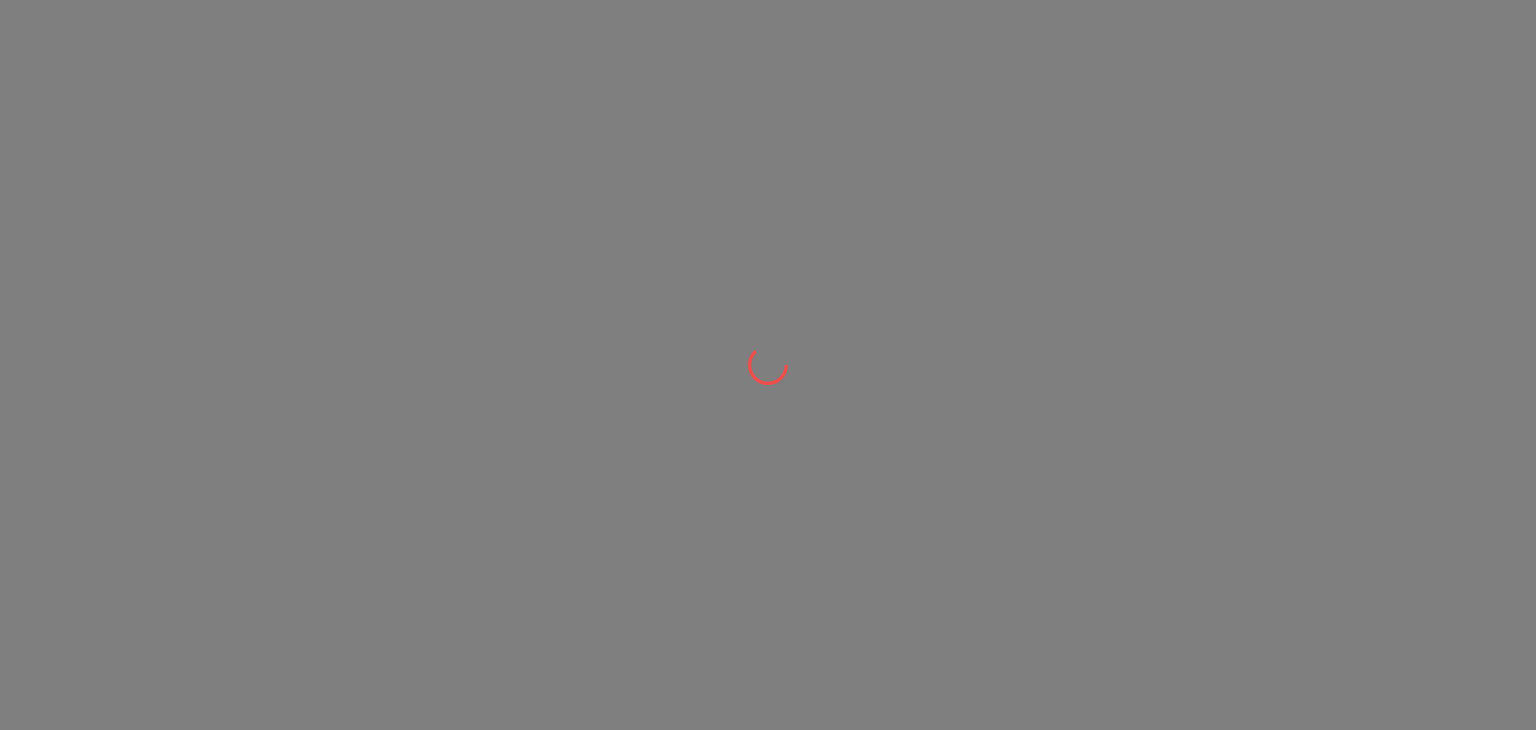 scroll, scrollTop: 0, scrollLeft: 0, axis: both 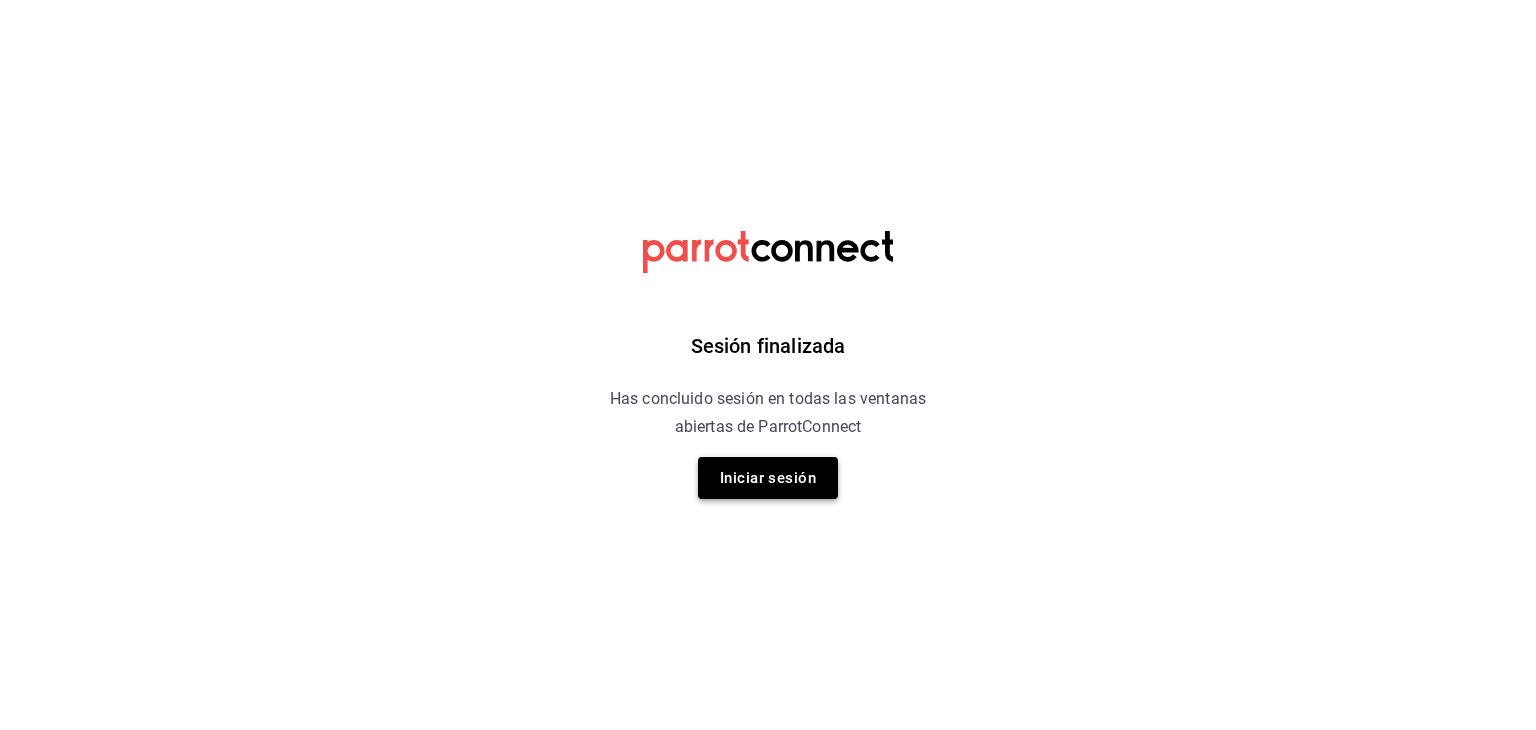 click on "Iniciar sesión" at bounding box center (768, 478) 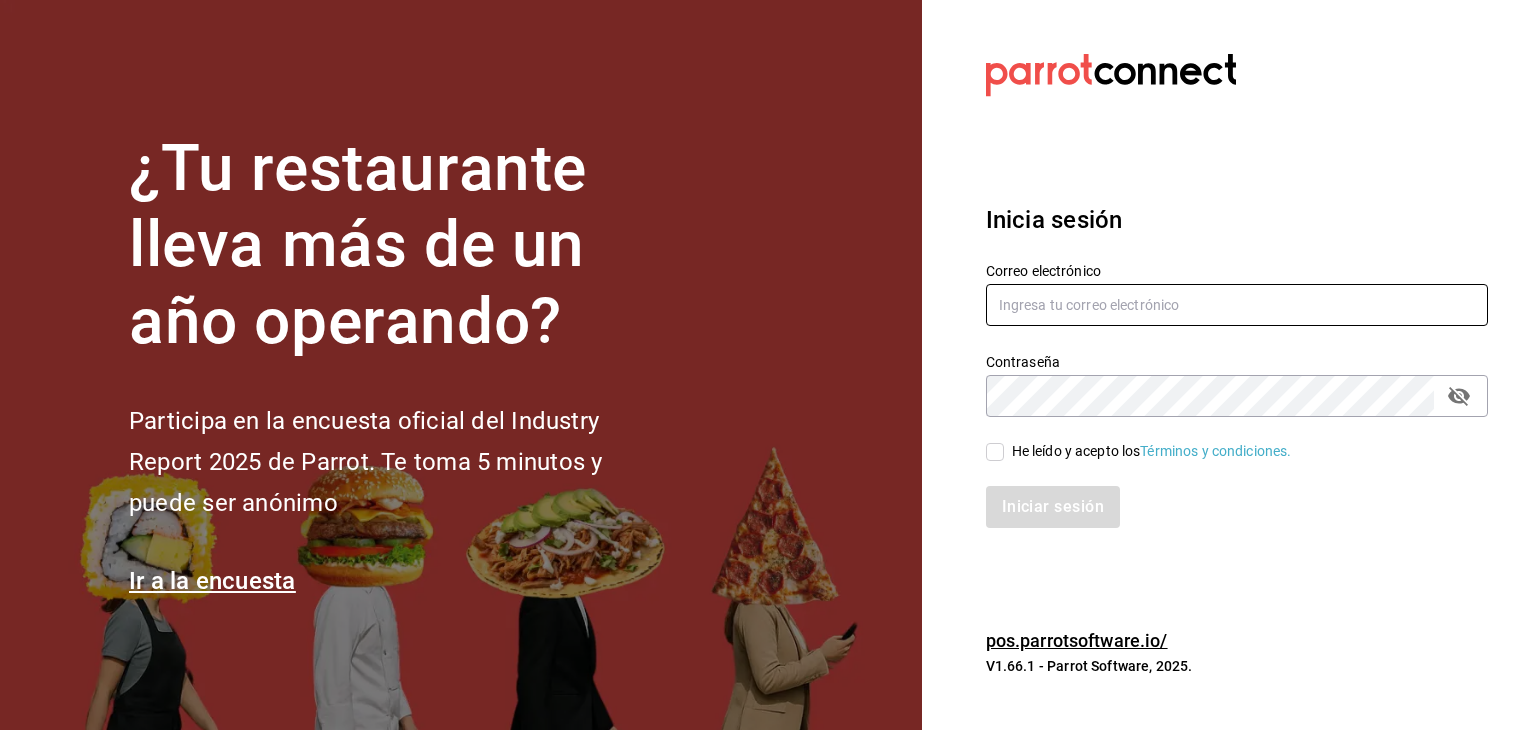 type on "[EMAIL]" 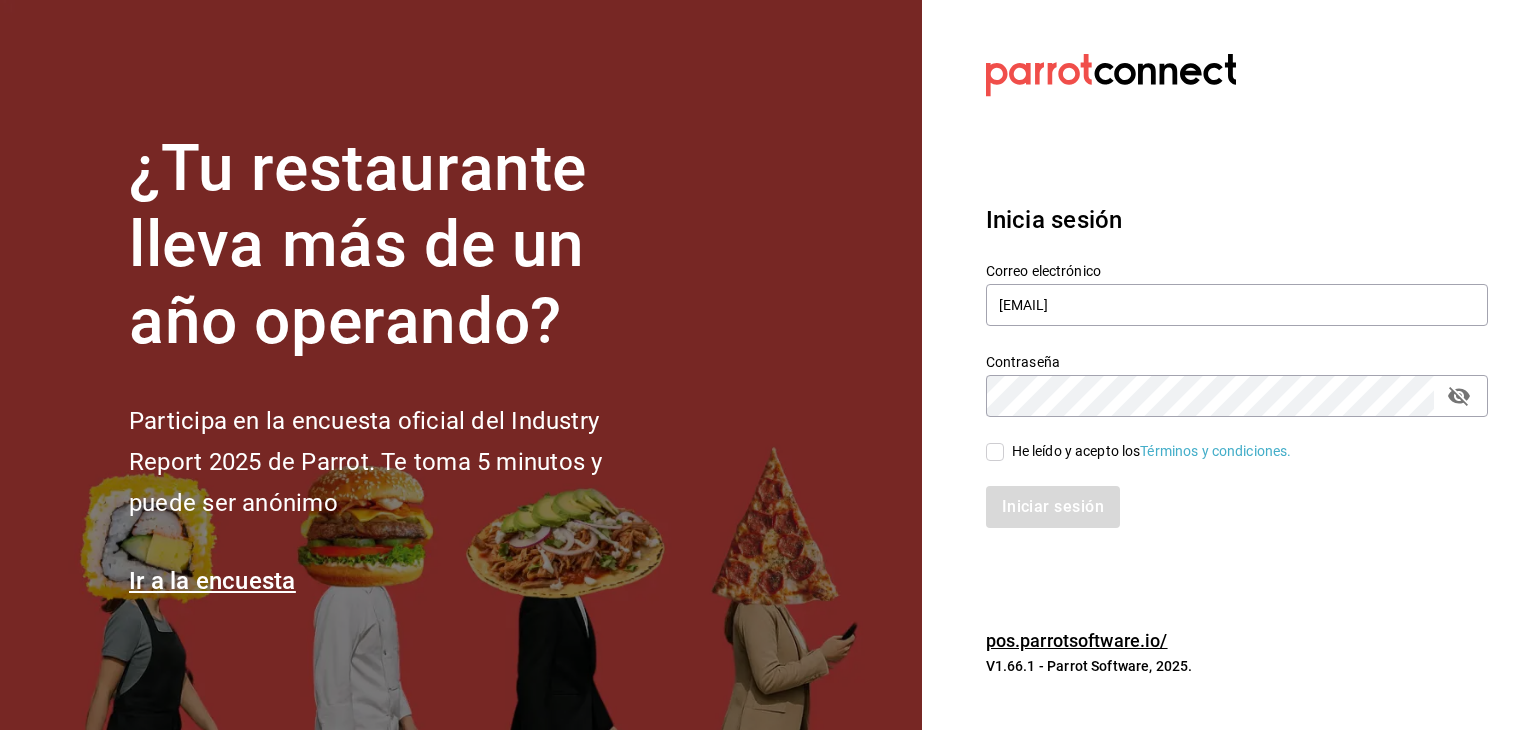 click on "He leído y acepto los  Términos y condiciones." at bounding box center [995, 452] 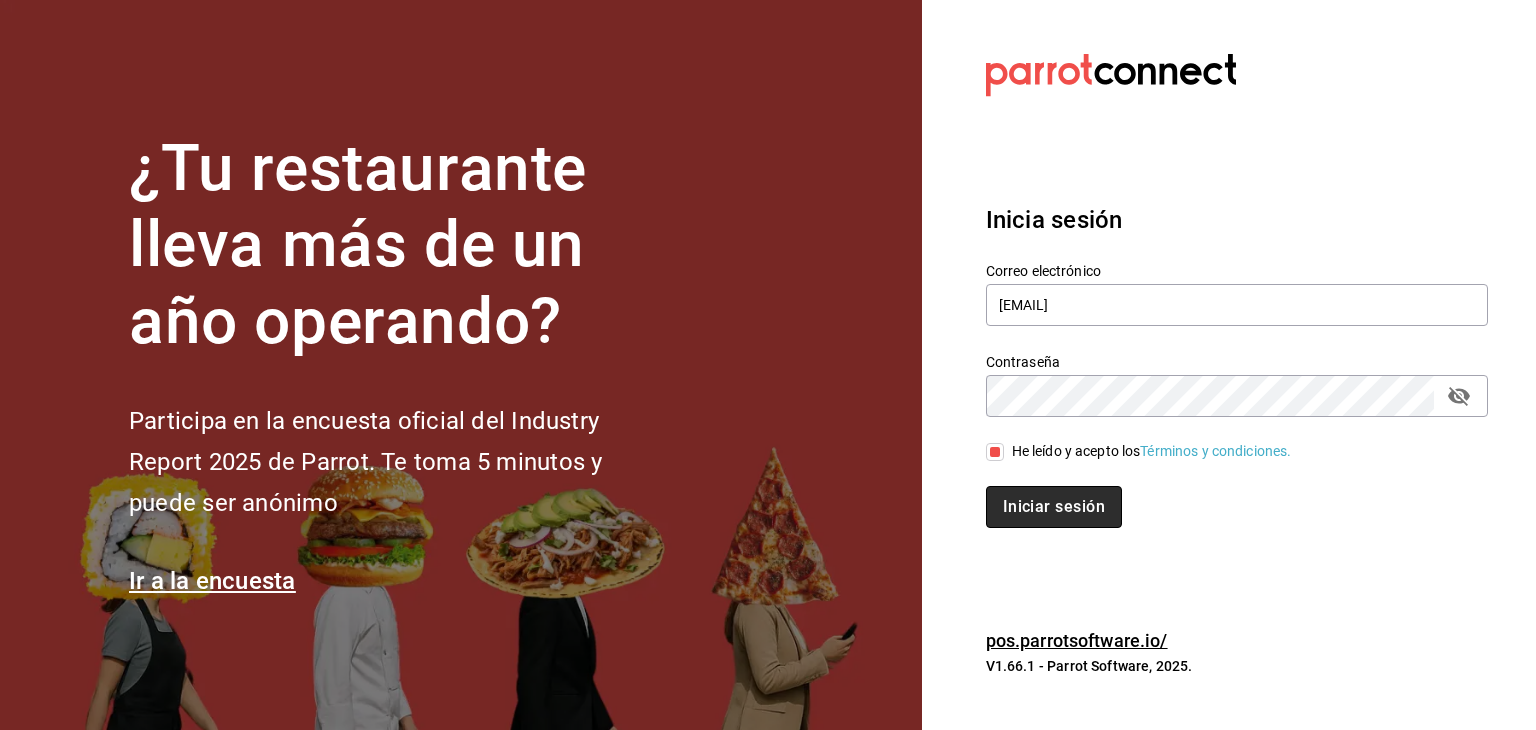 click on "Iniciar sesión" at bounding box center (1054, 507) 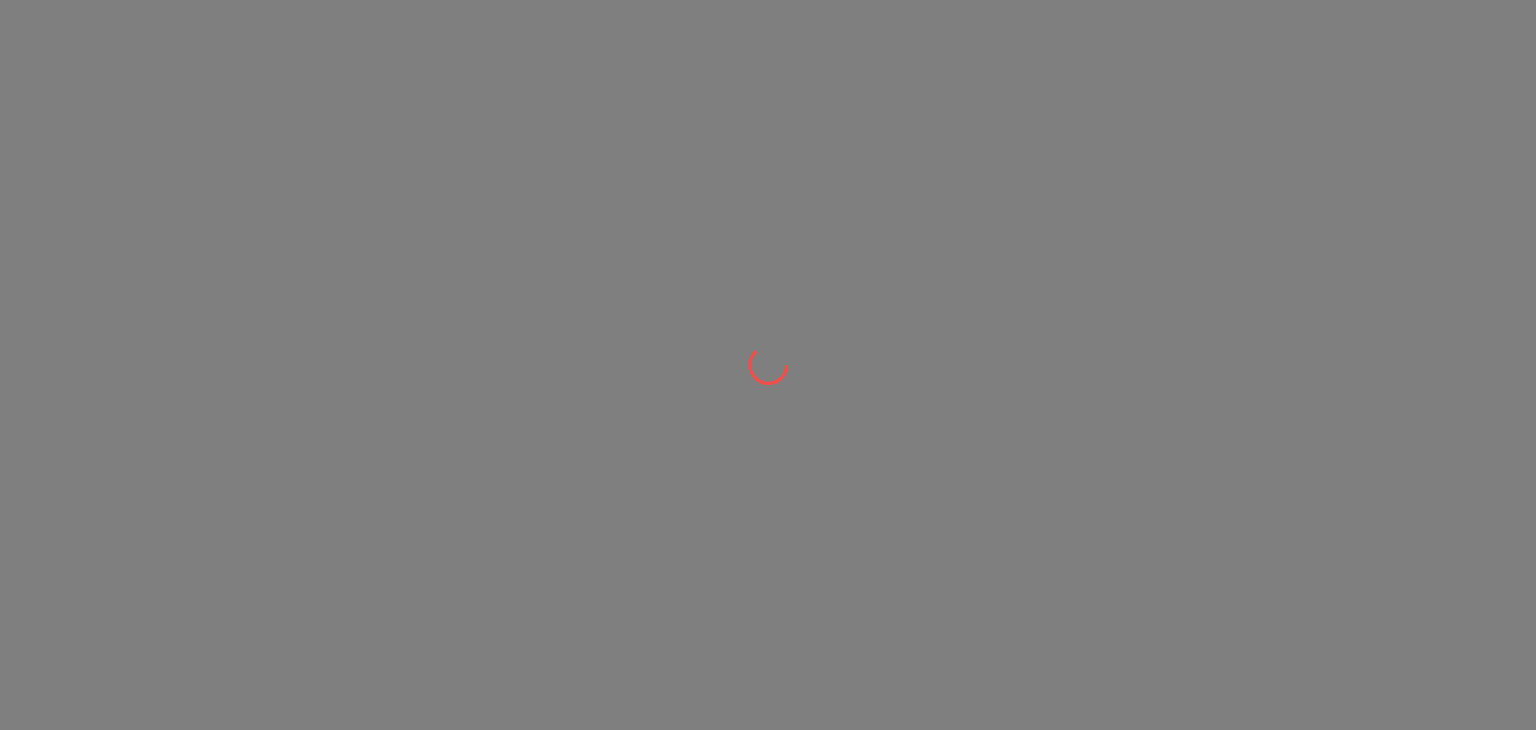 scroll, scrollTop: 0, scrollLeft: 0, axis: both 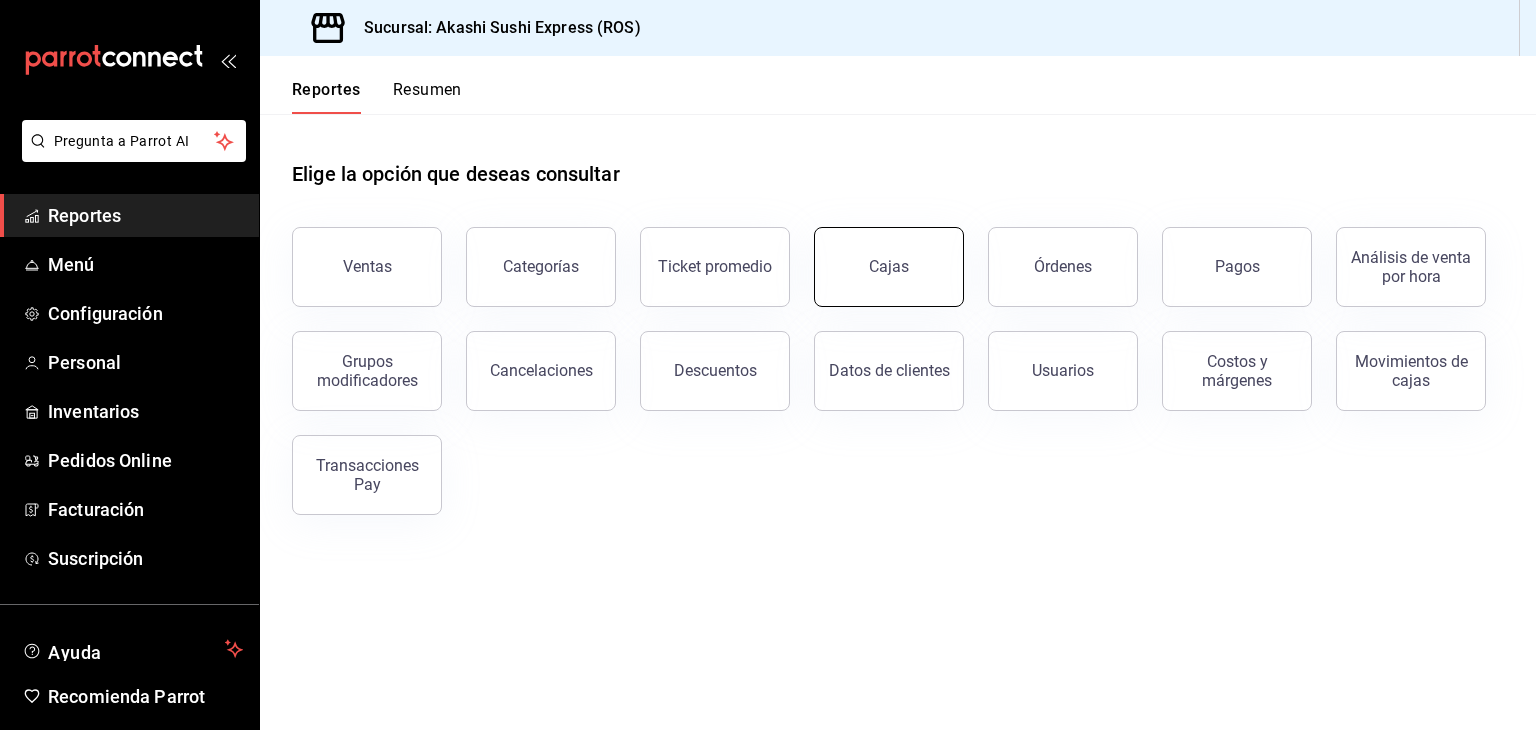click on "Cajas" at bounding box center [889, 266] 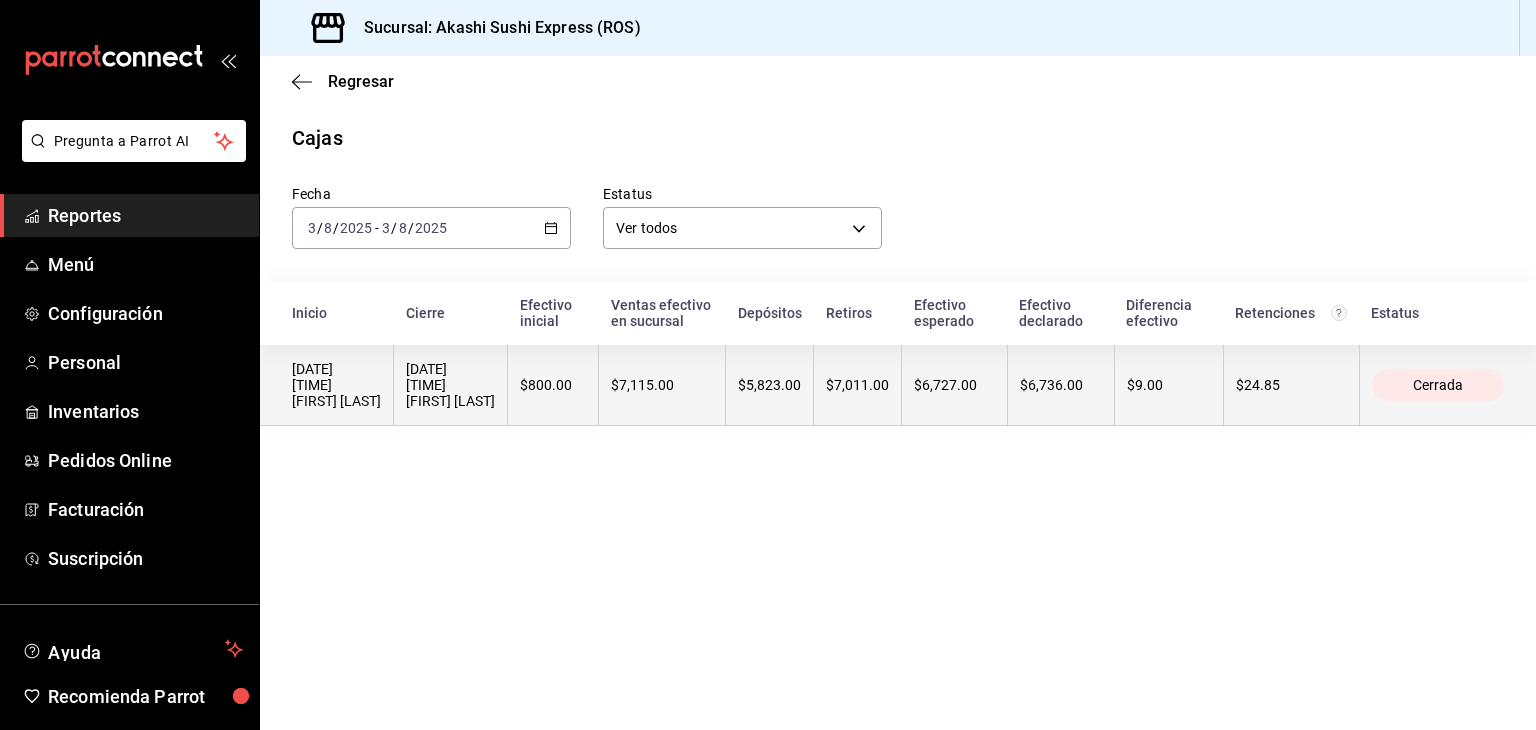 click on "$6,727.00" at bounding box center [955, 385] 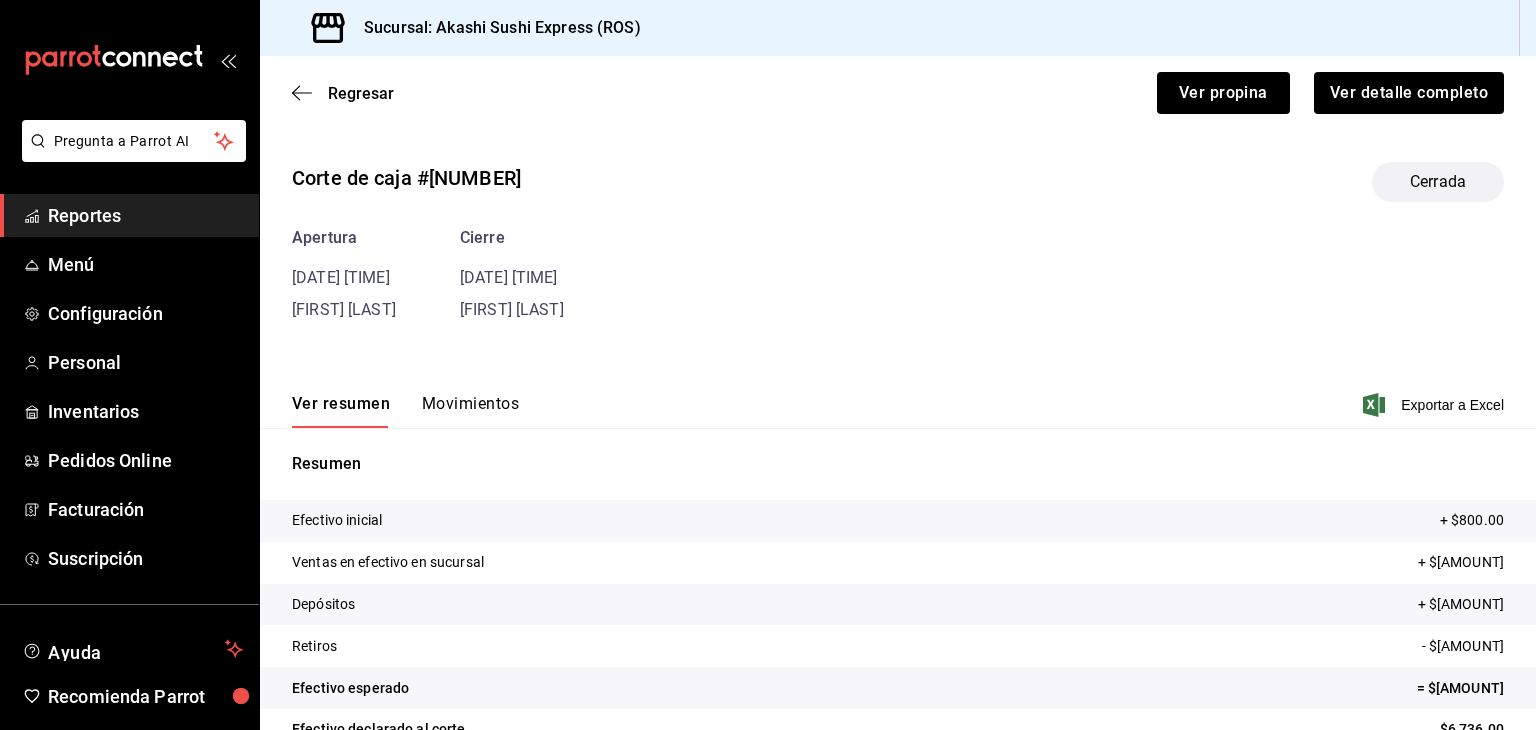 click on "Movimientos" at bounding box center [470, 411] 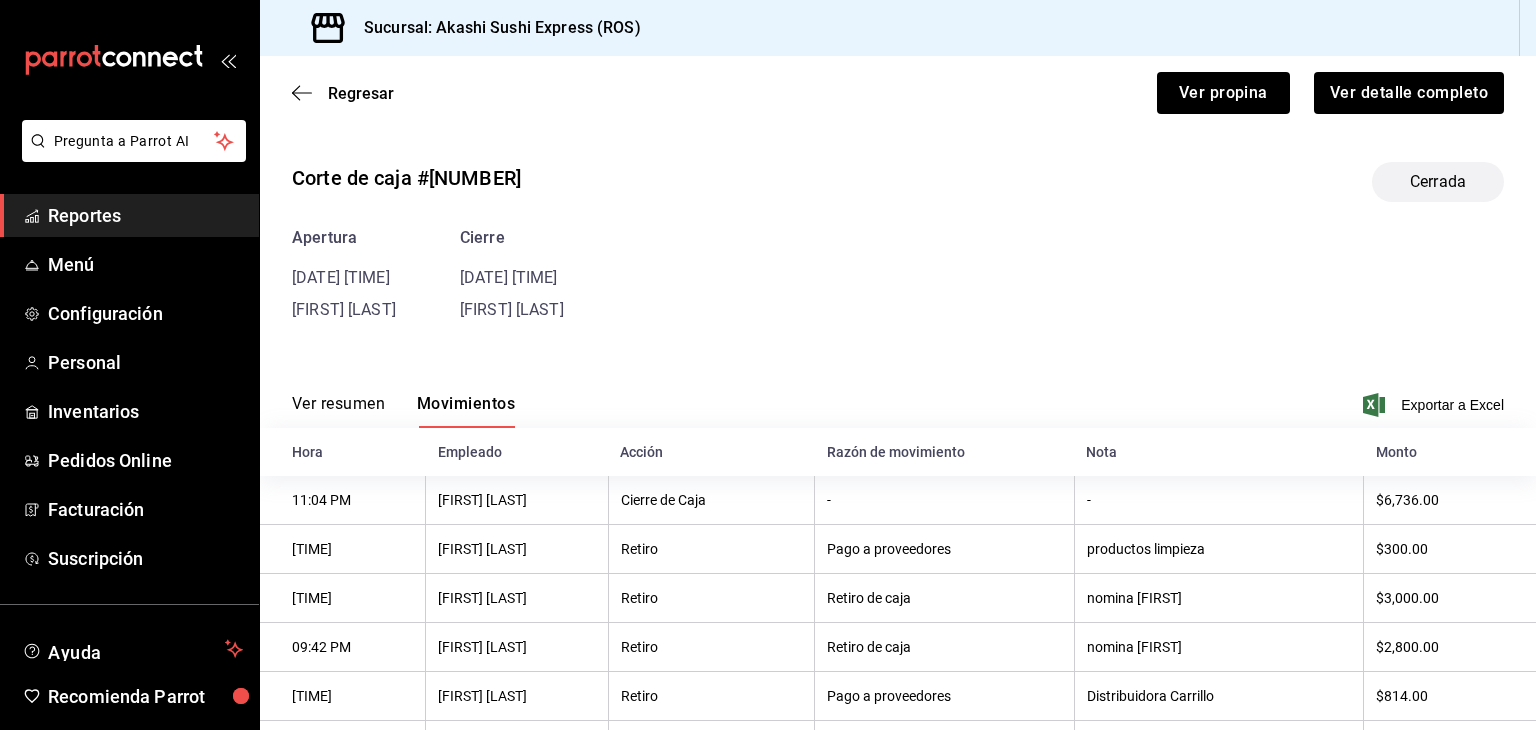 scroll, scrollTop: 192, scrollLeft: 0, axis: vertical 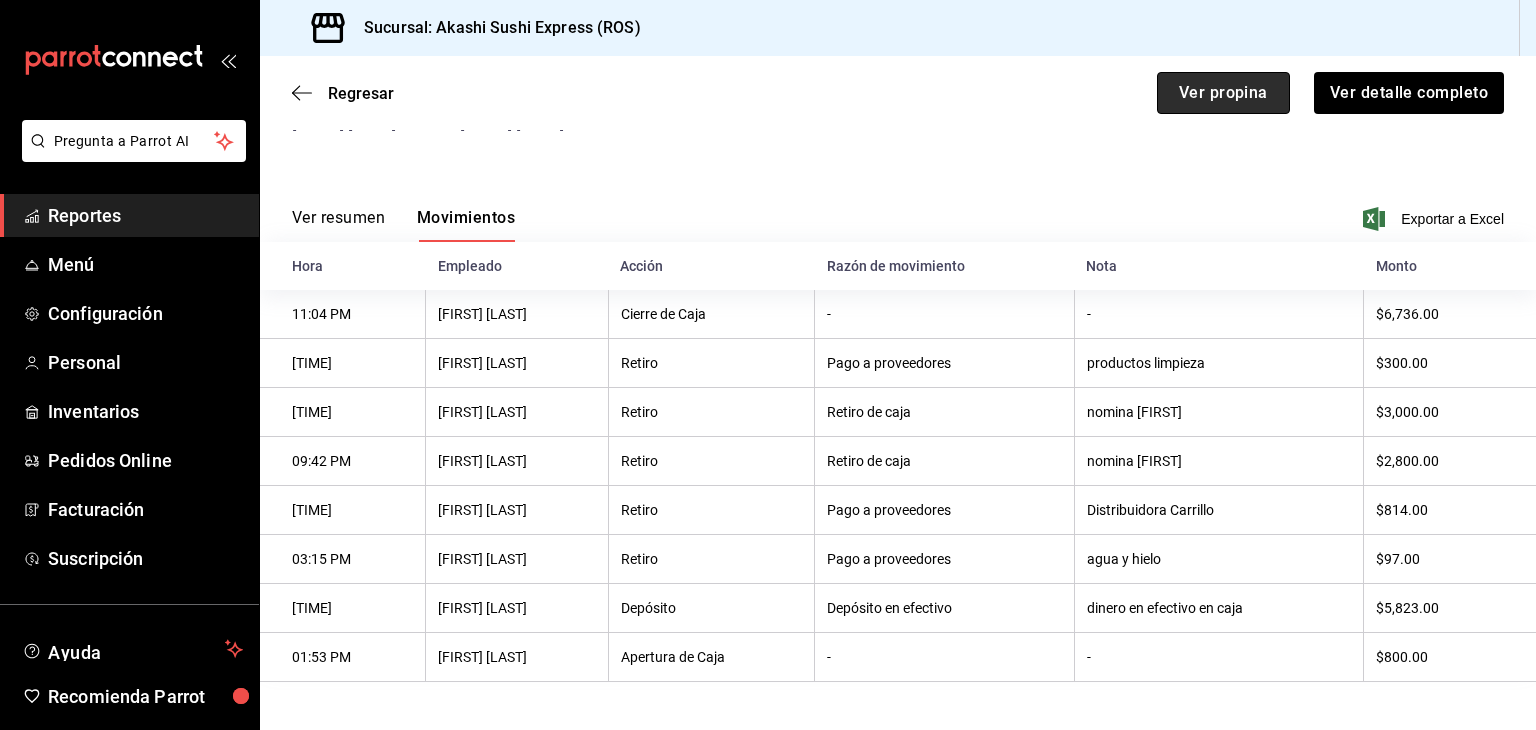 click on "Ver propina" at bounding box center [1223, 93] 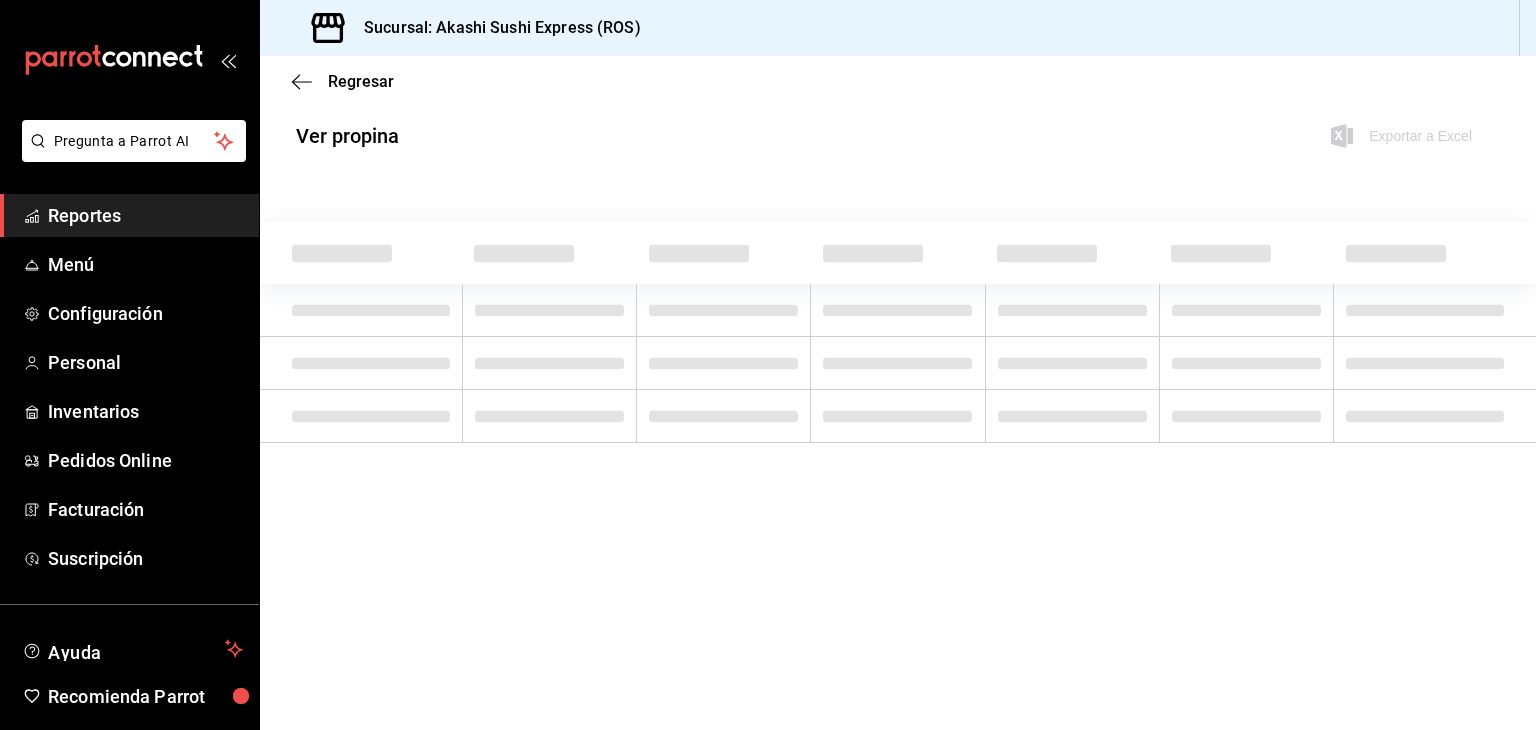 scroll, scrollTop: 0, scrollLeft: 0, axis: both 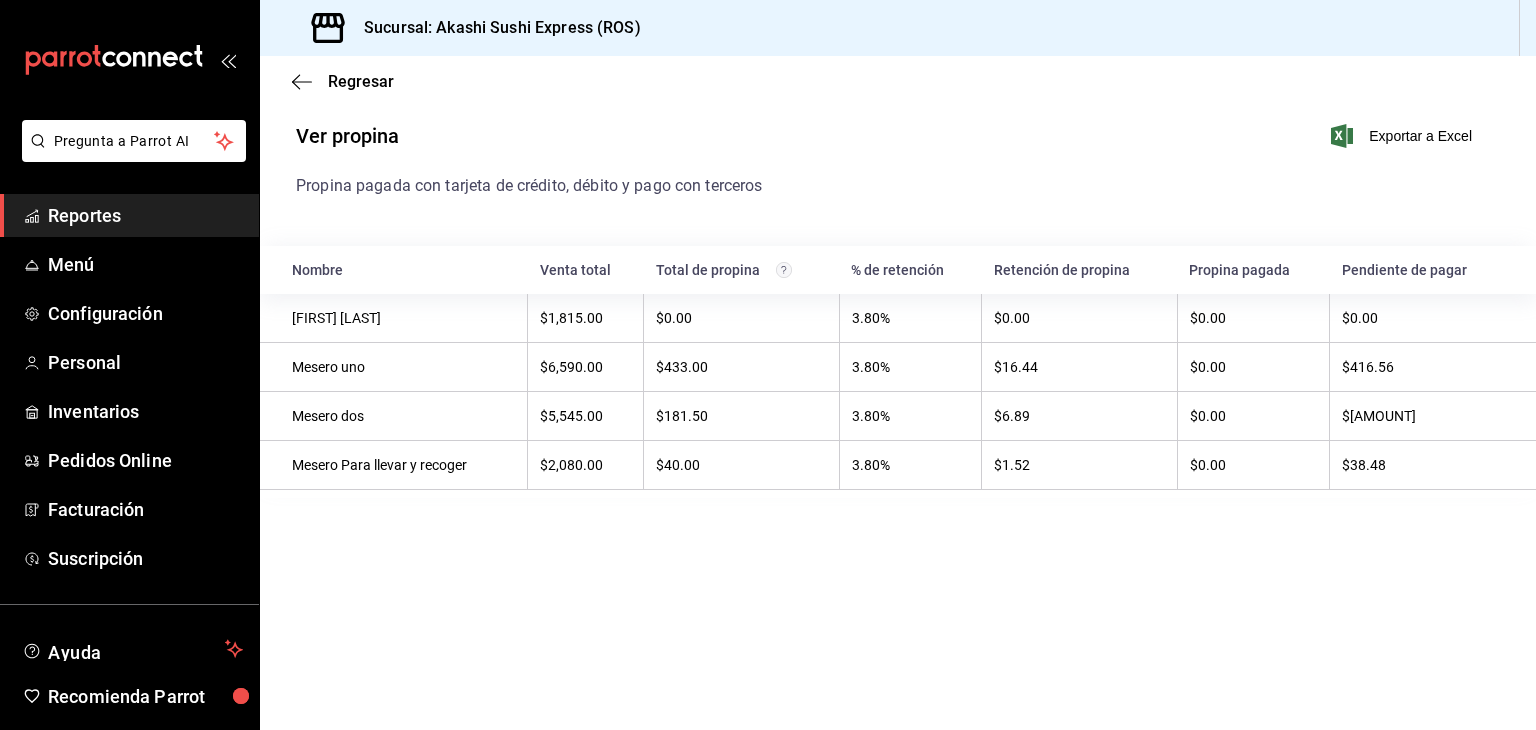 click on "Reportes" at bounding box center [145, 215] 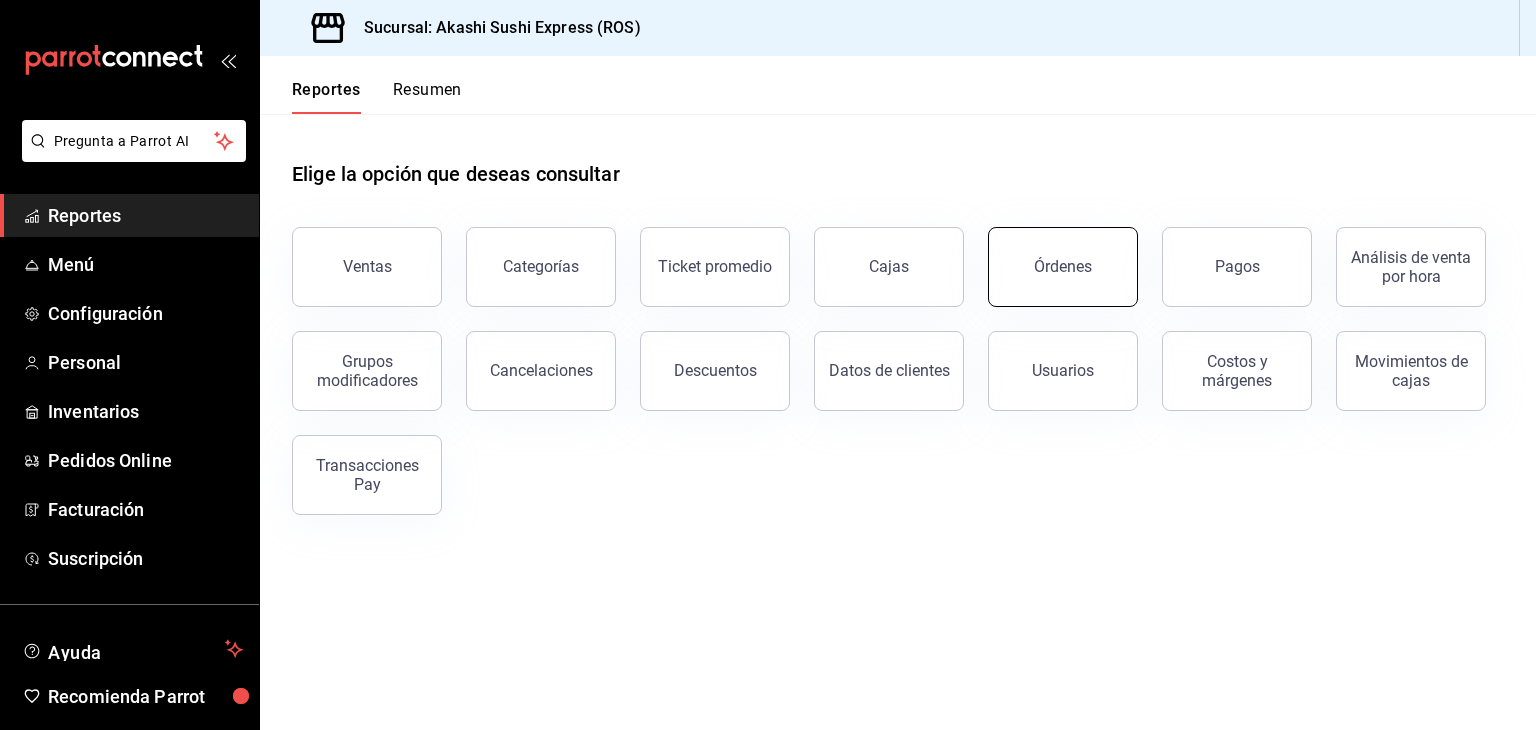 click on "Órdenes" at bounding box center (1063, 267) 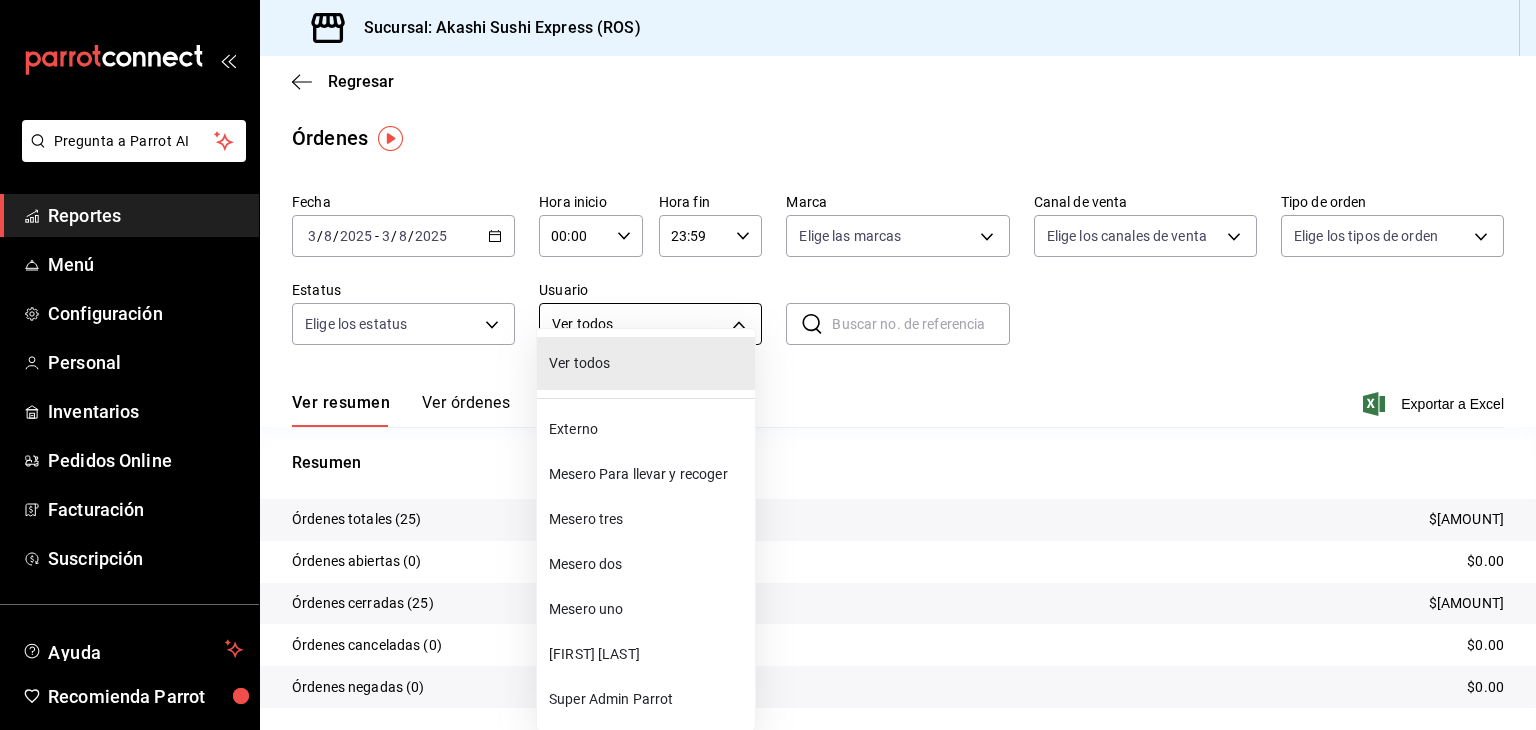 click on "Pregunta a Parrot AI Reportes   Menú   Configuración   Personal   Inventarios   Pedidos Online   Facturación   Suscripción   Ayuda Recomienda Parrot   [FIRST] [LAST]   Sugerir nueva función   Sucursal: Akashi Sushi Express (ROS) Regresar Órdenes Fecha 2025-08-03 3 / 8 / 2025 - 2025-08-03 3 / 8 / 2025 Hora inicio 00:00 Hora inicio Hora fin 23:59 Hora fin Marca Elige las marcas Canal de venta Elige los canales de venta Tipo de orden Elige los tipos de orden Estatus Elige los estatus Usuario Ver todos ALL ​ ​ Ver resumen Ver órdenes Exportar a Excel Resumen Órdenes totales (25) $17,690.00 Órdenes abiertas (0) $0.00 Órdenes cerradas (25) $17,690.00 Órdenes canceladas (0) $0.00 Órdenes negadas (0) $0.00 ¿Quieres ver el consumo promedio por orden y comensal? Ve al reporte de Ticket promedio Pregunta a Parrot AI Reportes   Menú   Configuración   Personal   Inventarios   Pedidos Online   Facturación   Suscripción   Ayuda Recomienda Parrot   [FIRST] [LAST]   Sugerir nueva función   Ver video tutorial" at bounding box center (768, 365) 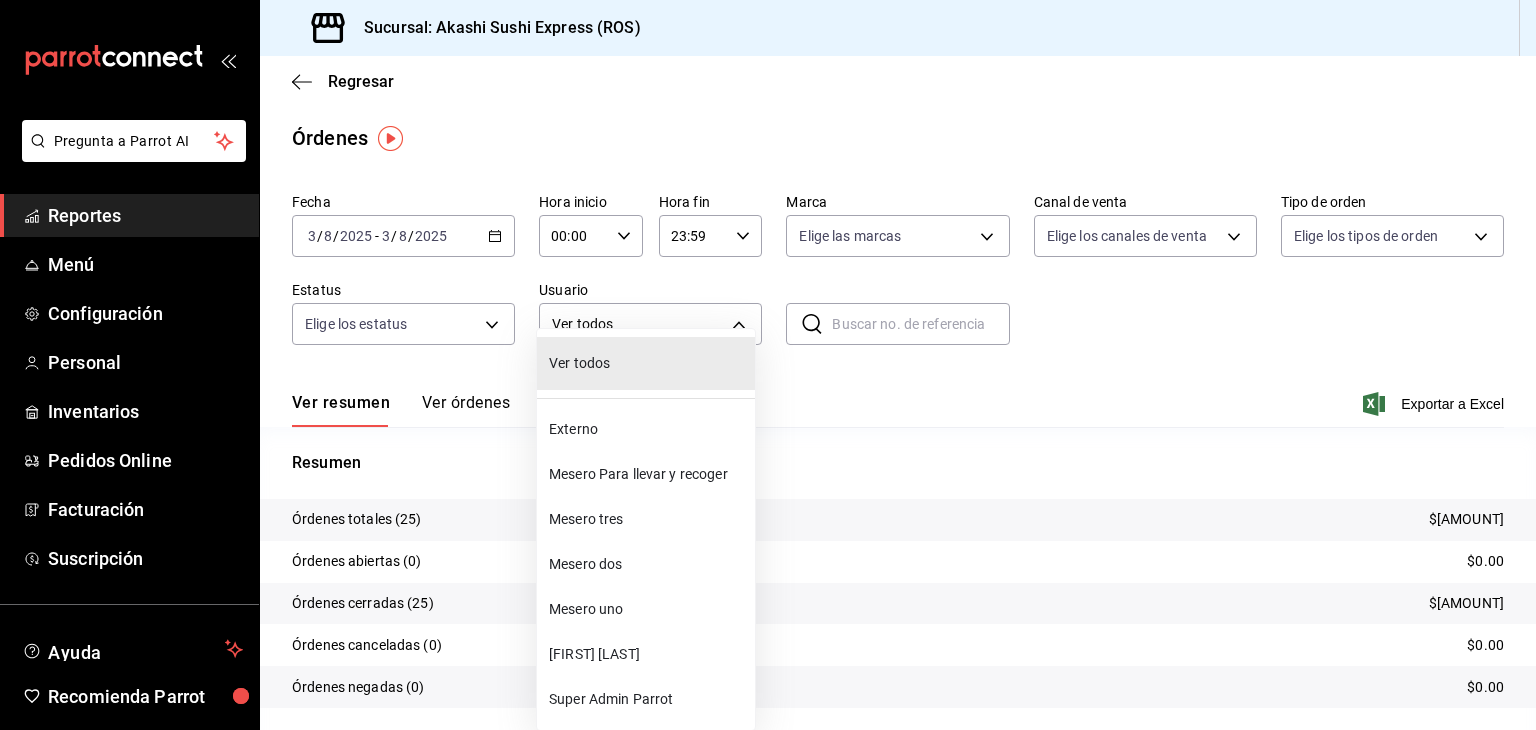 click on "Mesero dos" at bounding box center (648, 564) 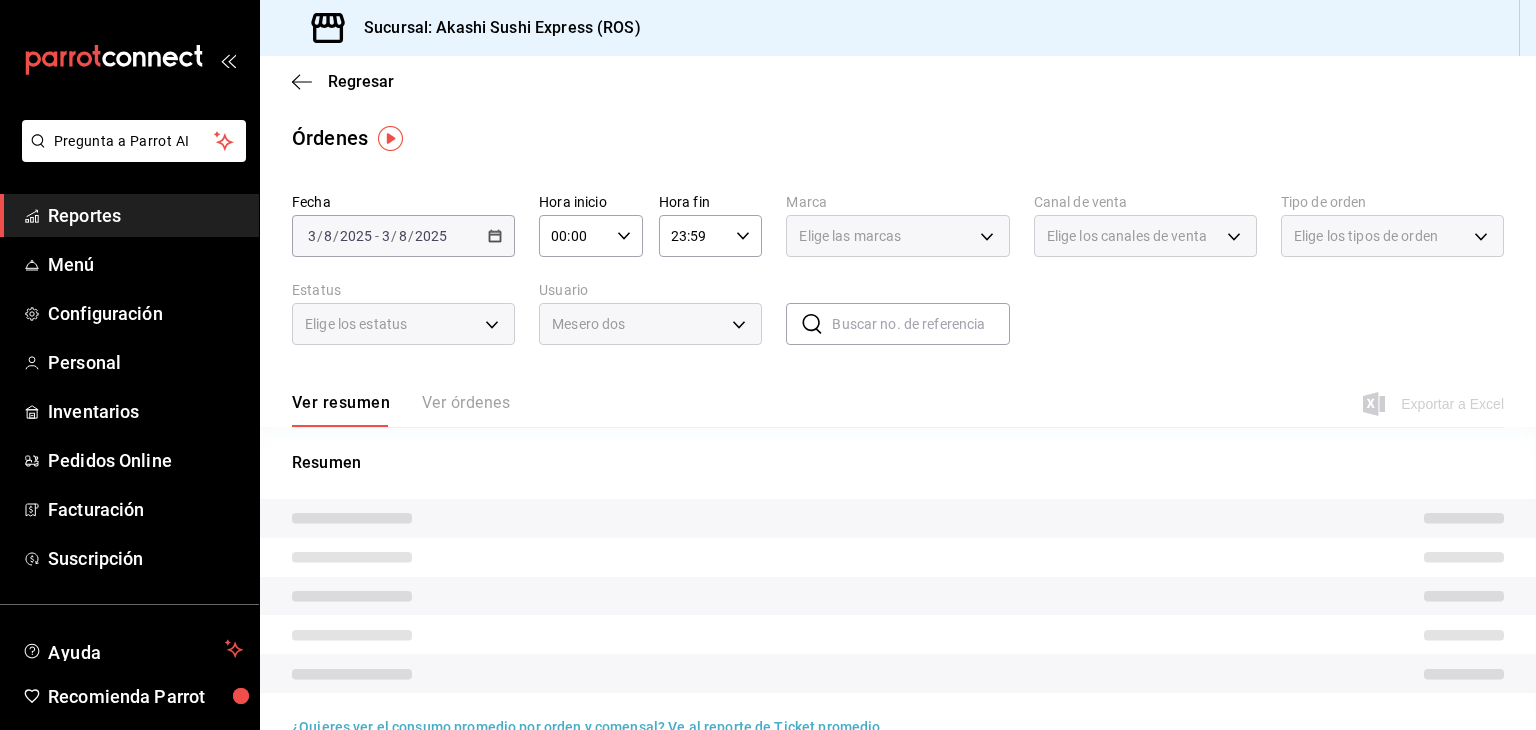type on "[UUID]" 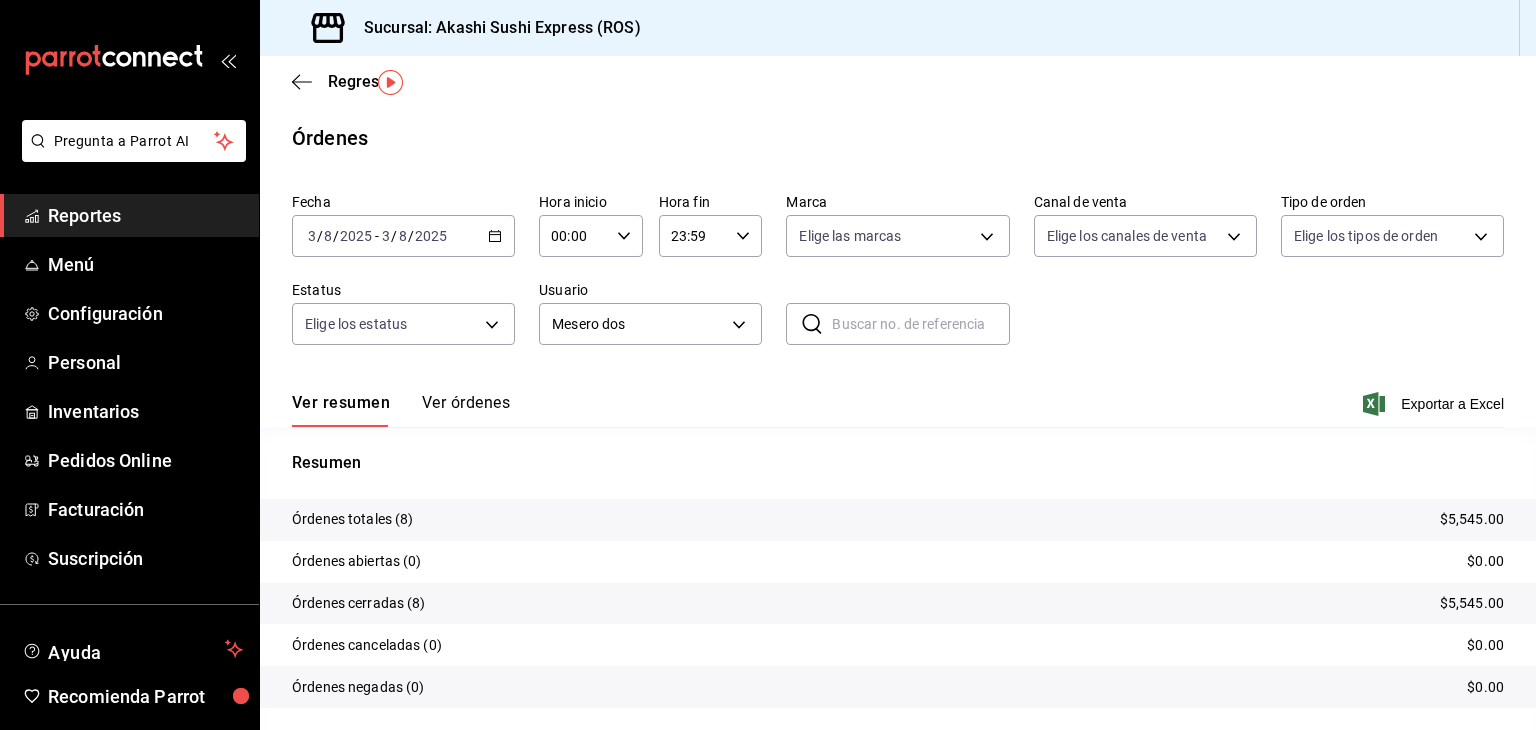 scroll, scrollTop: 56, scrollLeft: 0, axis: vertical 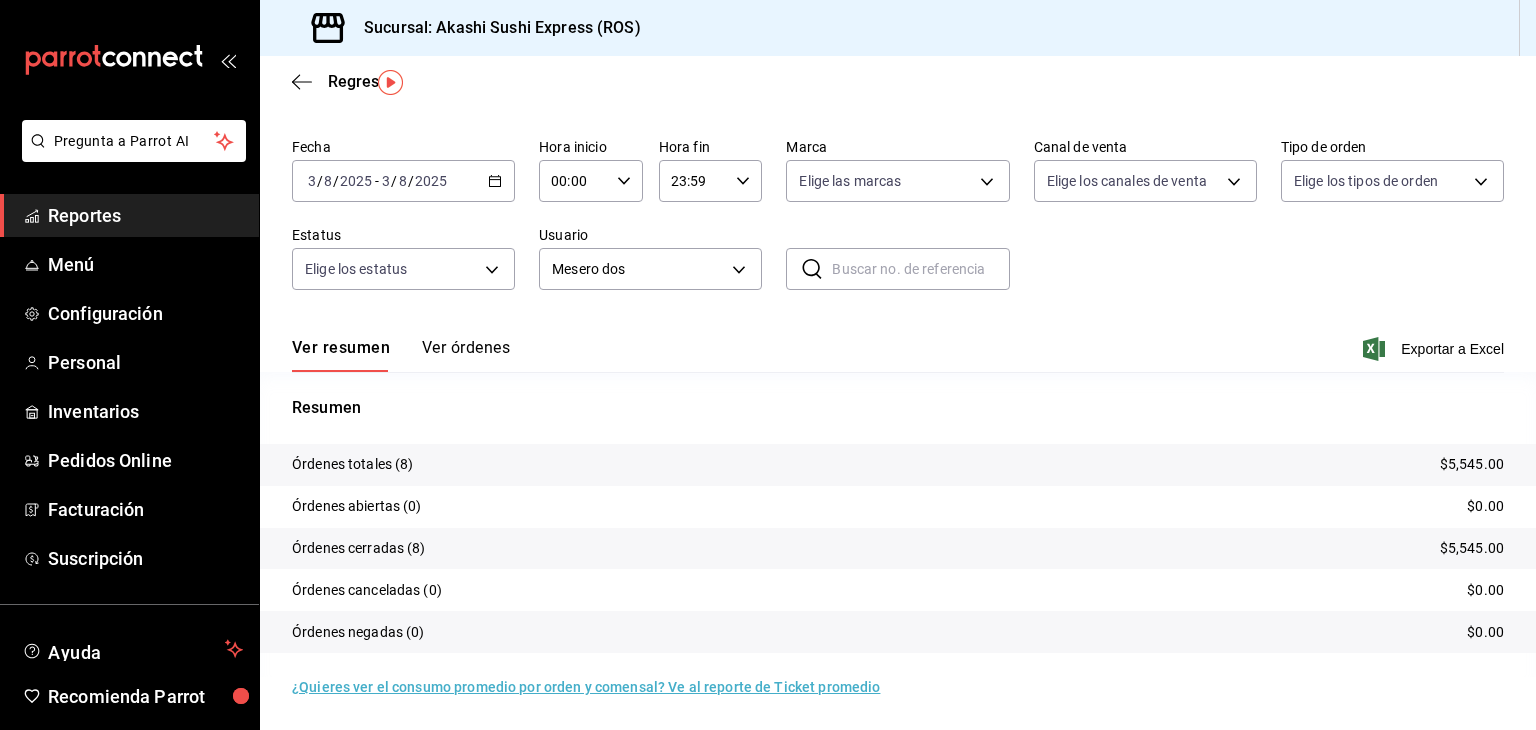 click on "Ver órdenes" at bounding box center [466, 355] 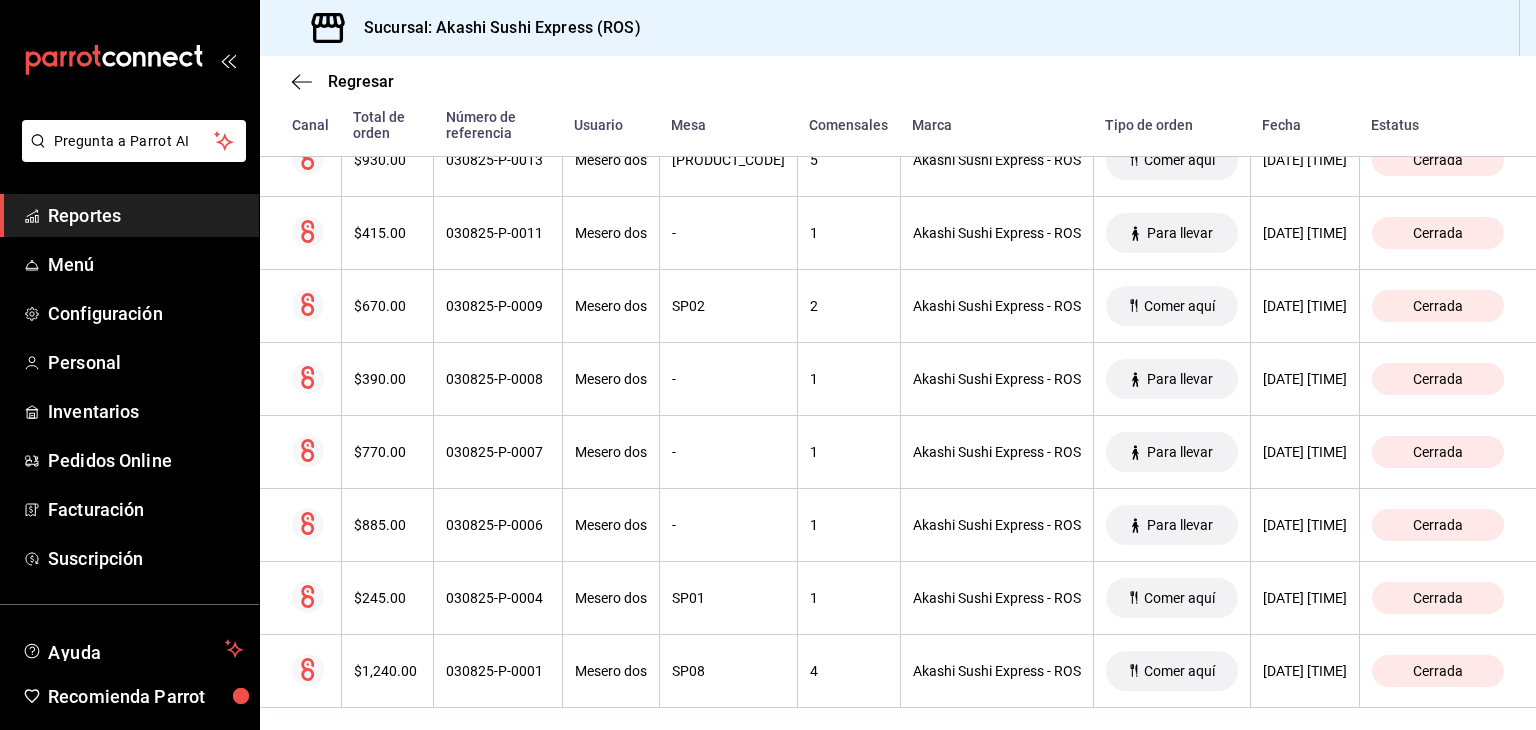 scroll, scrollTop: 422, scrollLeft: 0, axis: vertical 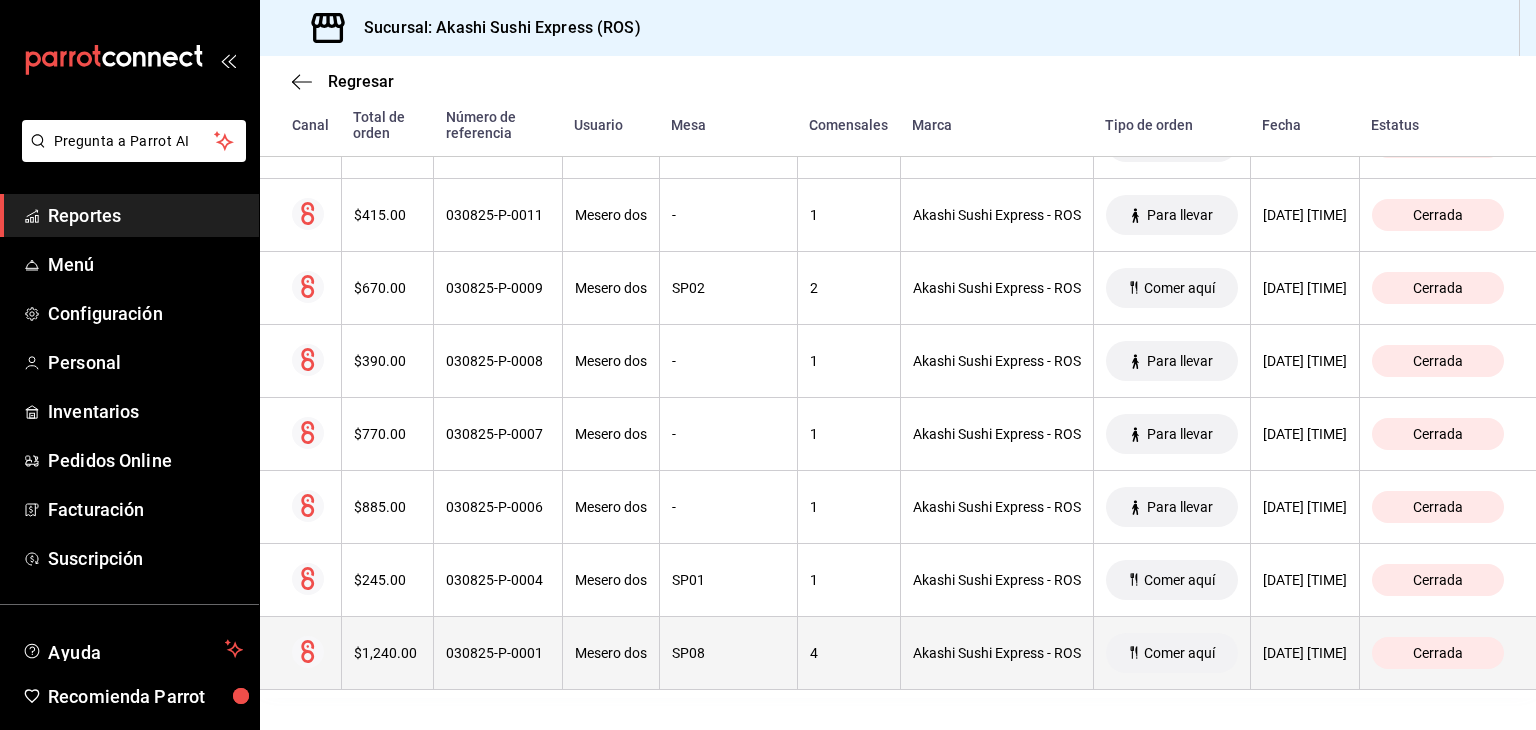 click on "Mesero dos" at bounding box center (611, 653) 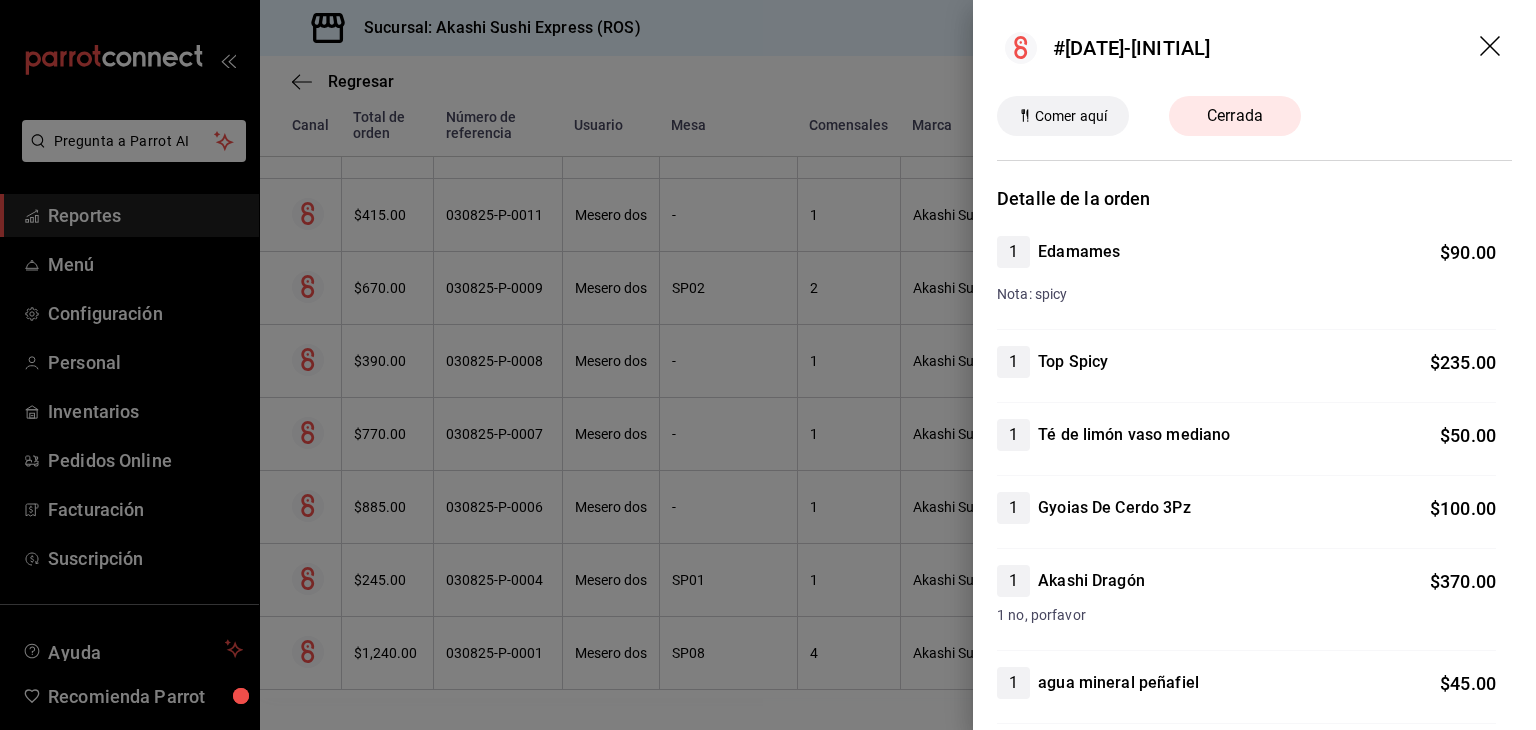 click at bounding box center [768, 365] 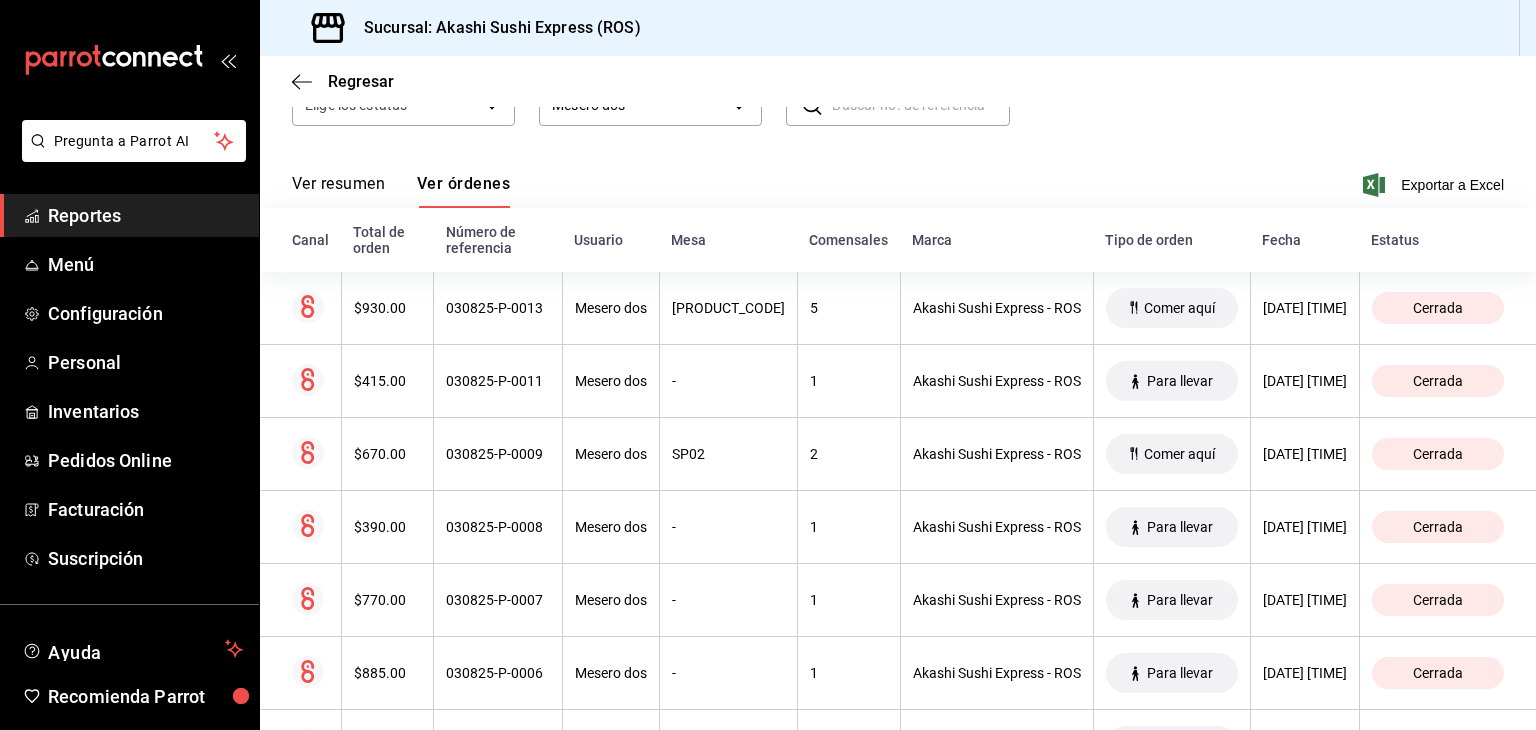 scroll, scrollTop: 218, scrollLeft: 0, axis: vertical 